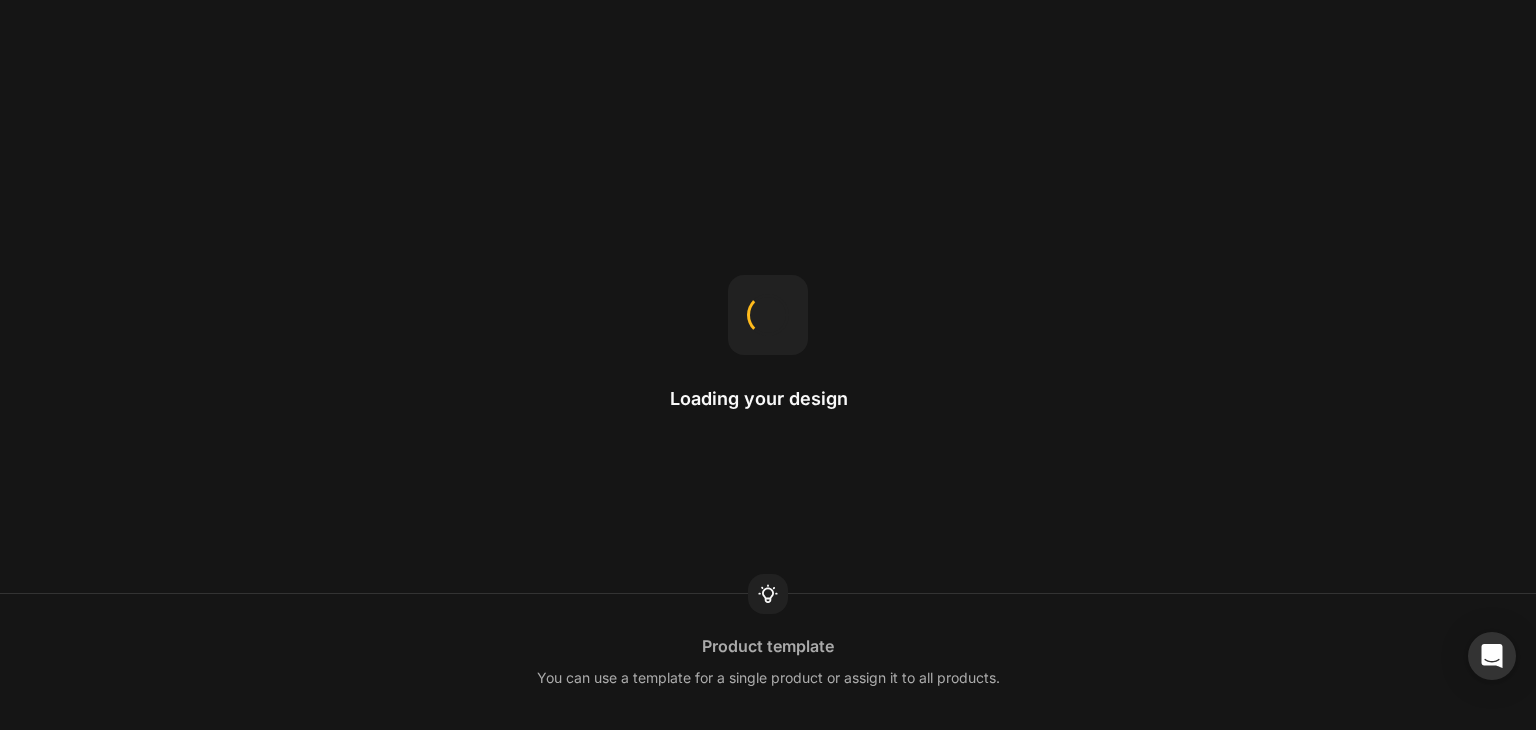 scroll, scrollTop: 0, scrollLeft: 0, axis: both 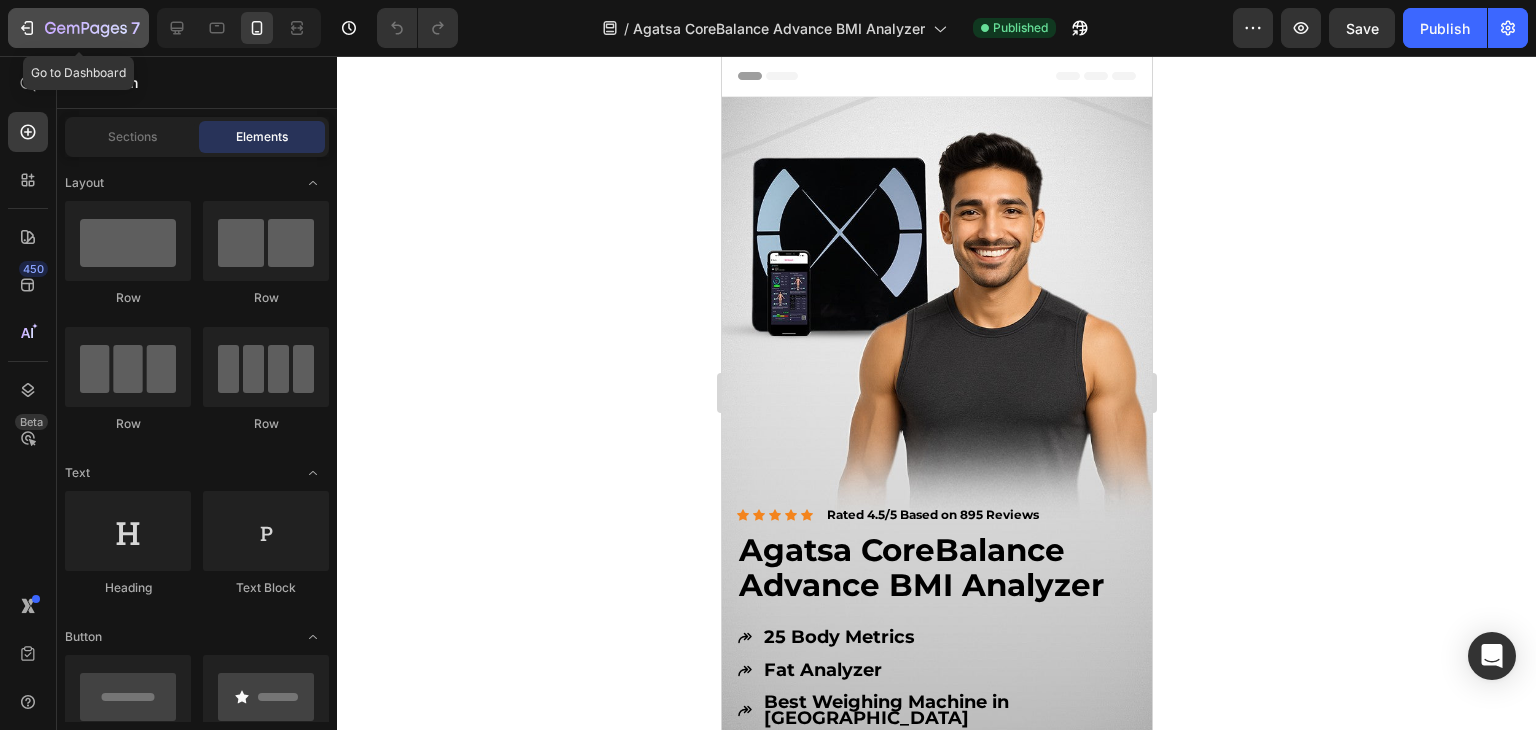 click 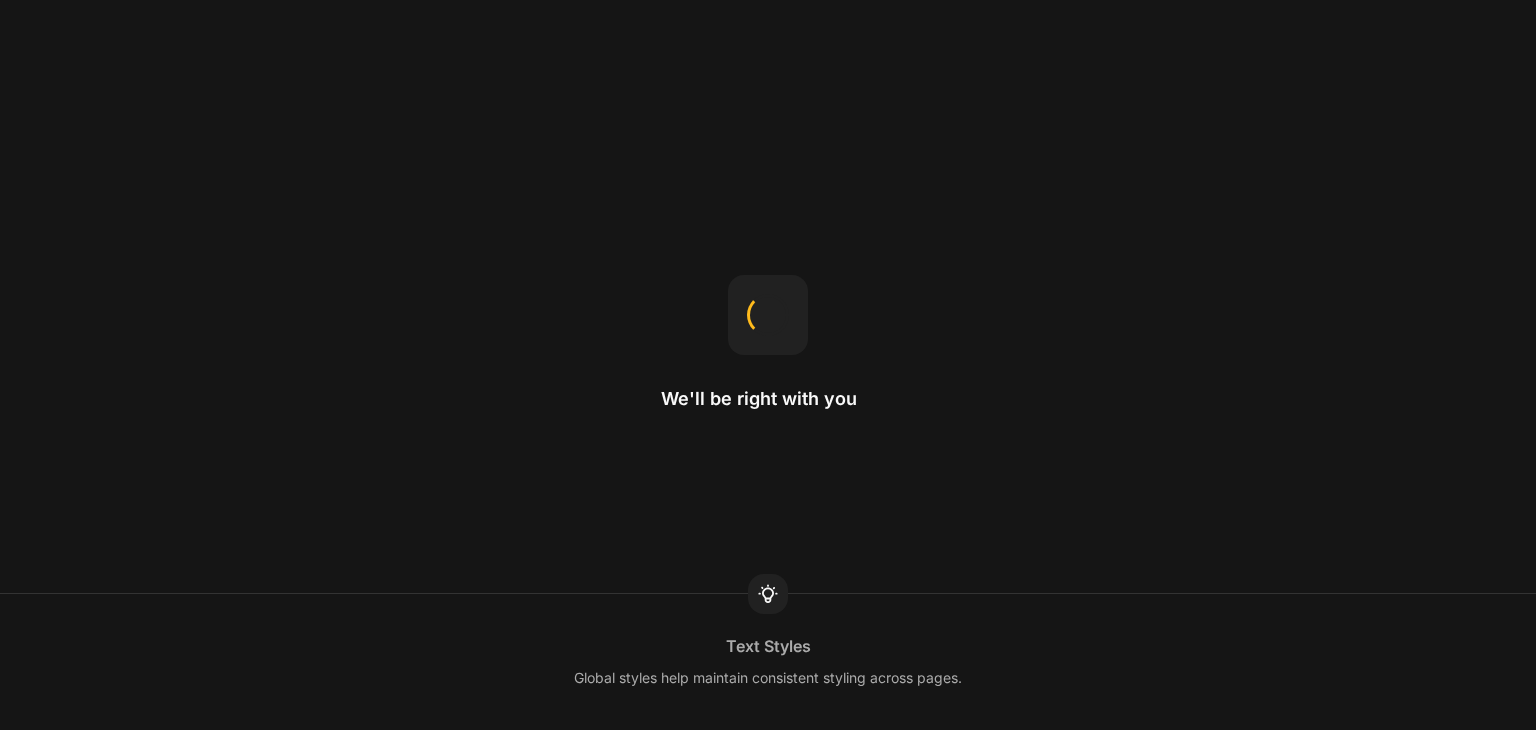 scroll, scrollTop: 0, scrollLeft: 0, axis: both 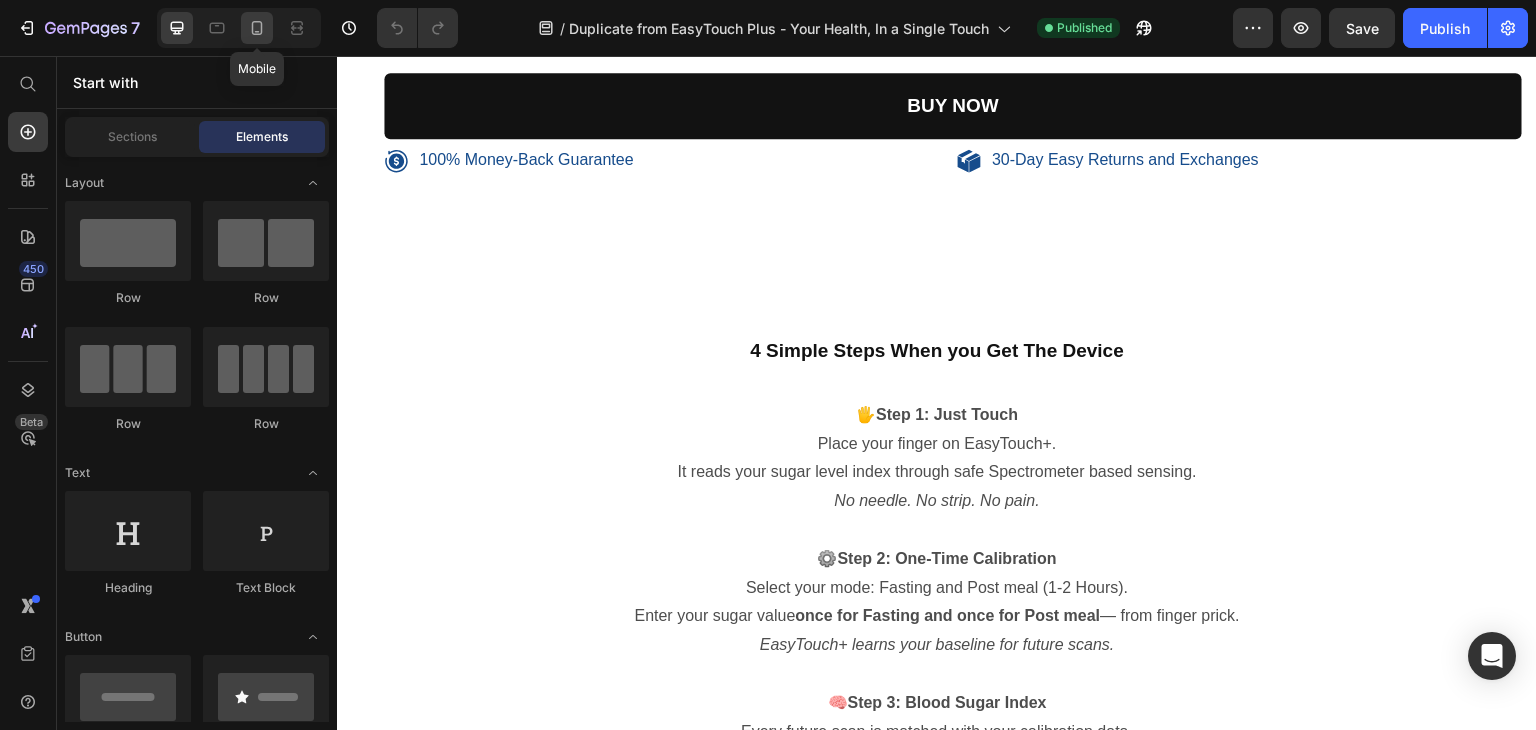click 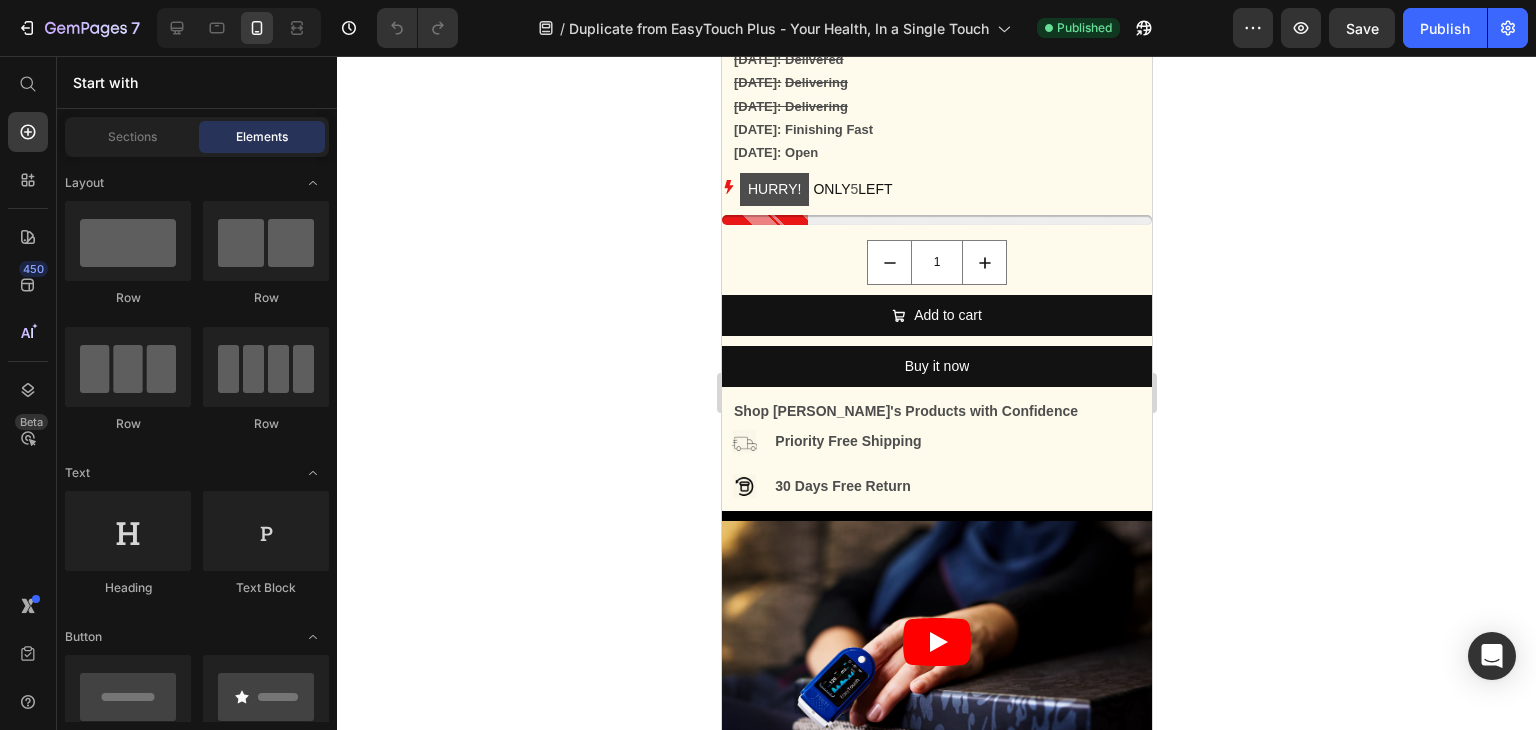 scroll, scrollTop: 1720, scrollLeft: 0, axis: vertical 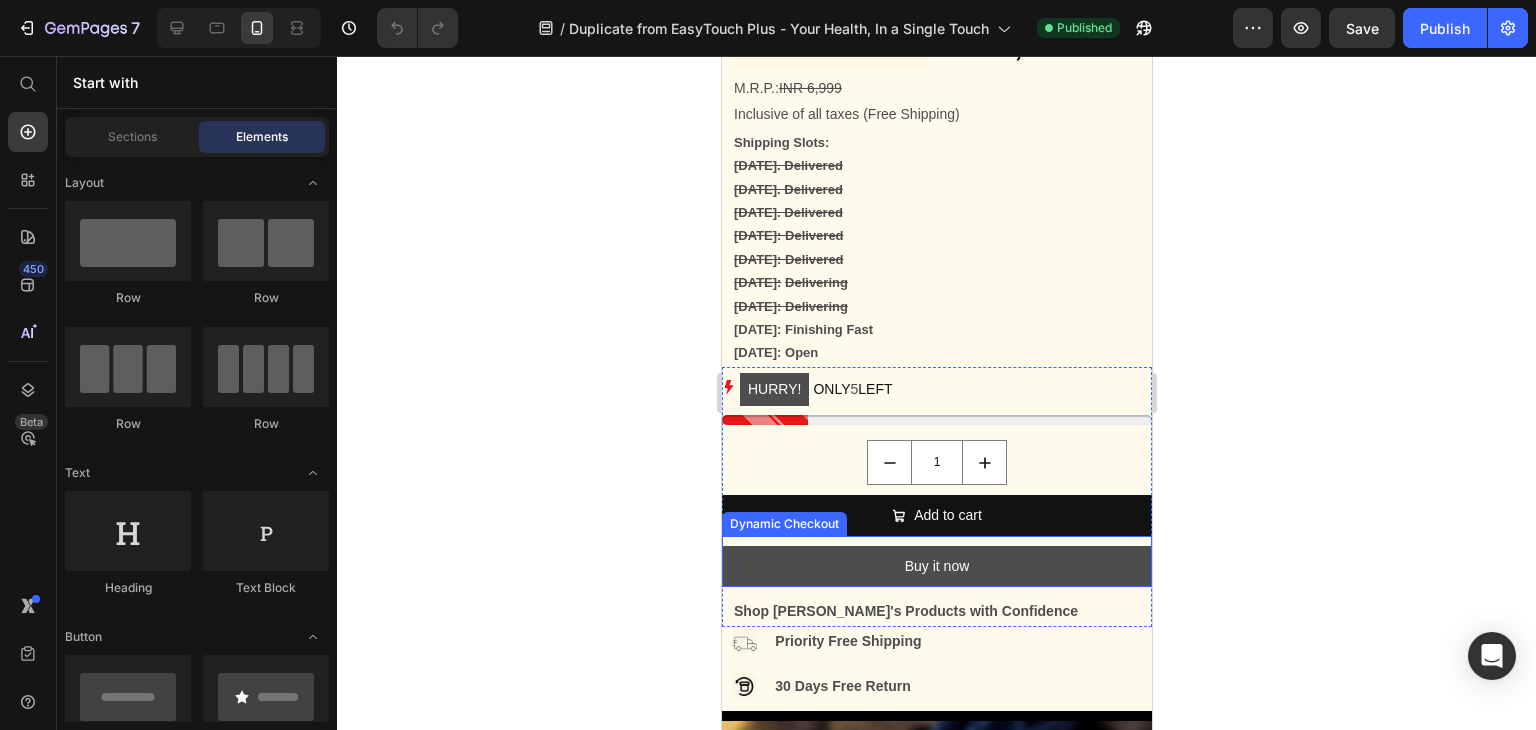click on "Buy it now" at bounding box center (936, 566) 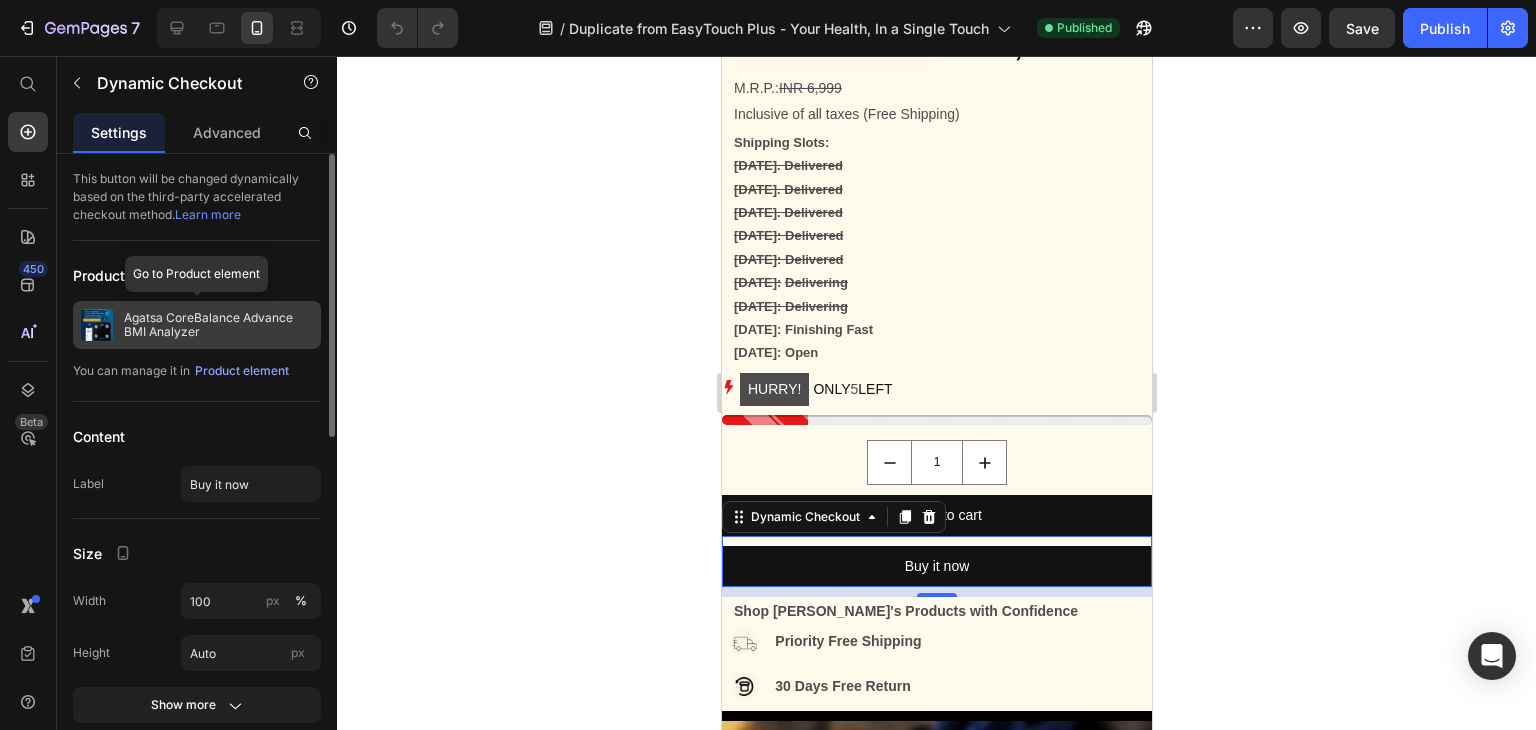 click on "Agatsa CoreBalance Advance BMI Analyzer" at bounding box center (218, 325) 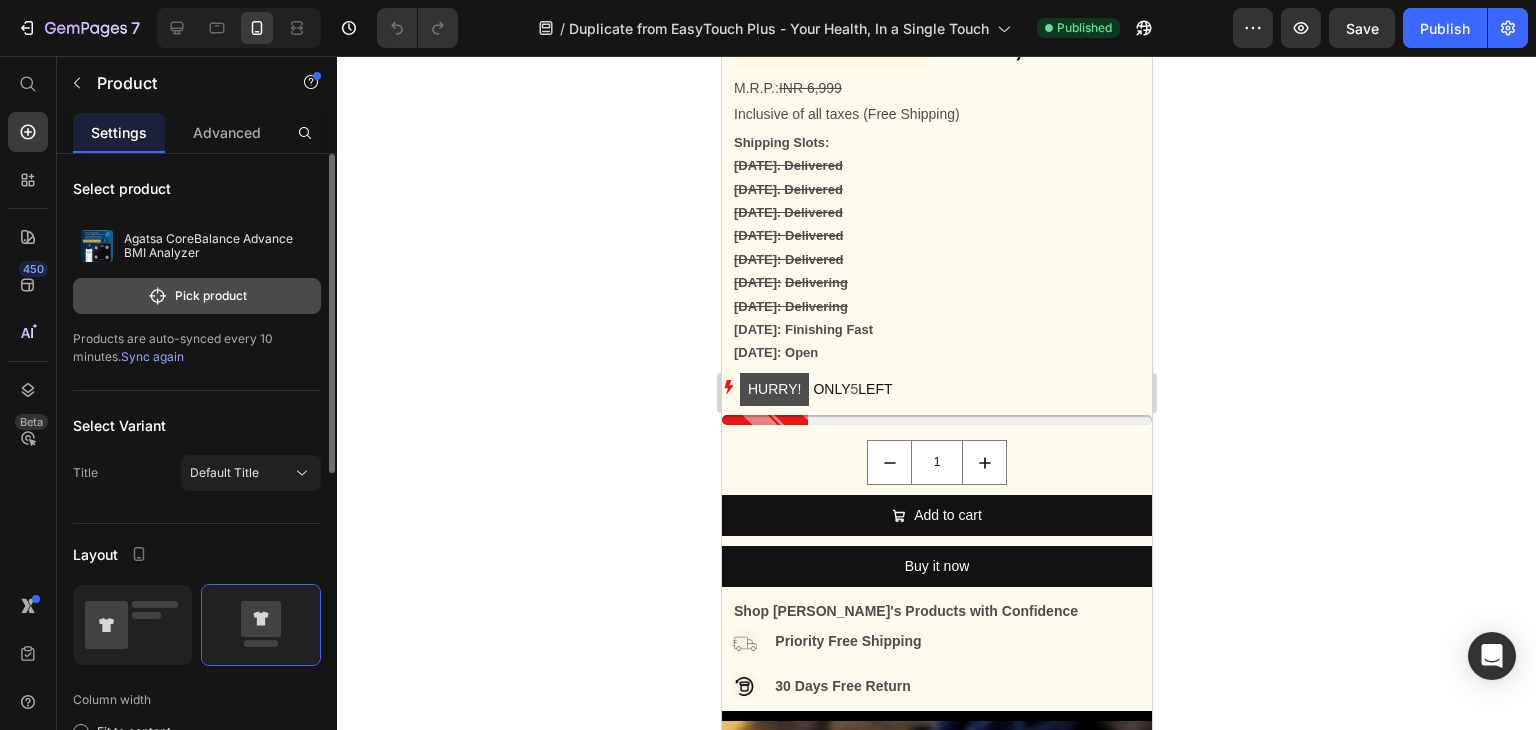 click on "Pick product" at bounding box center (197, 296) 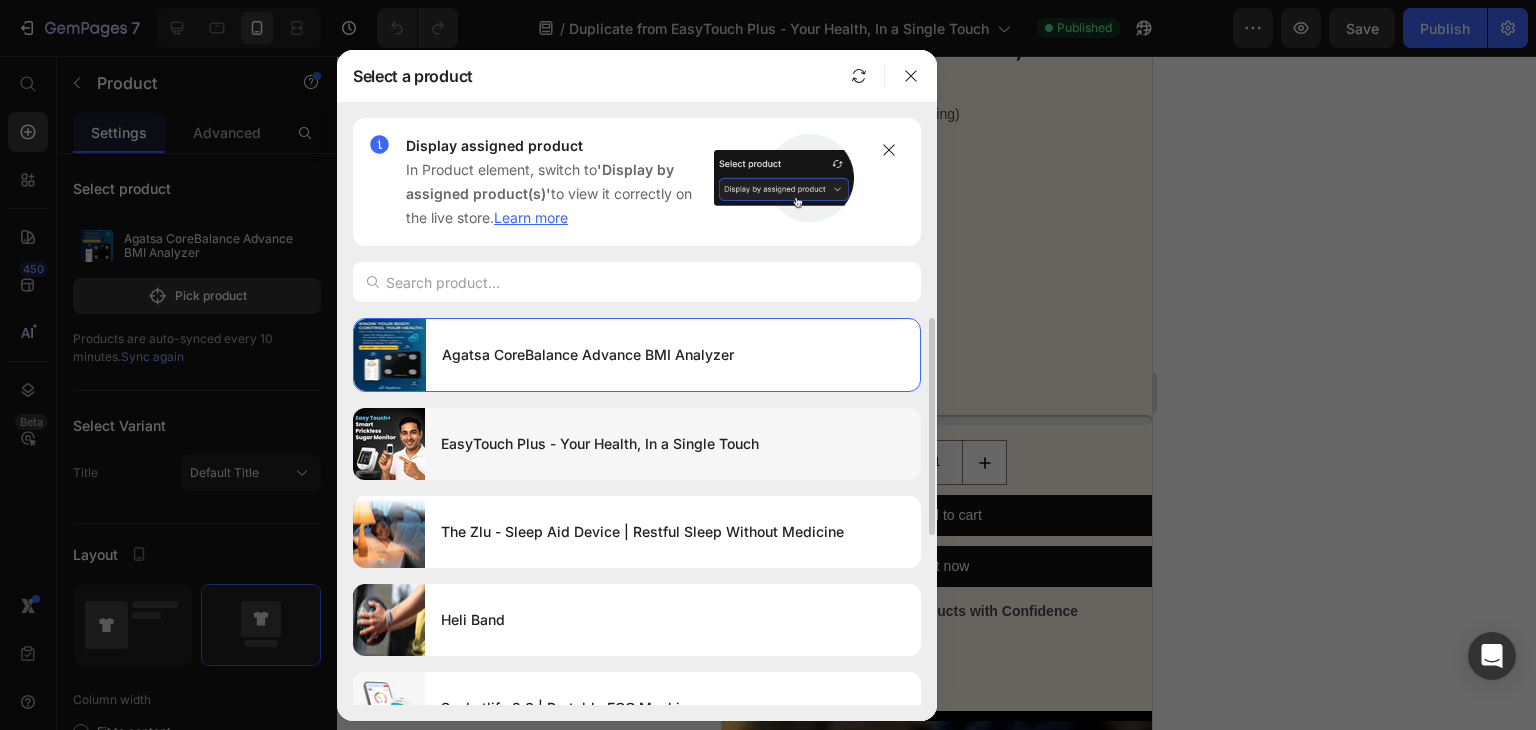 click on "EasyTouch Plus - Your Health, In a Single Touch" at bounding box center (673, 444) 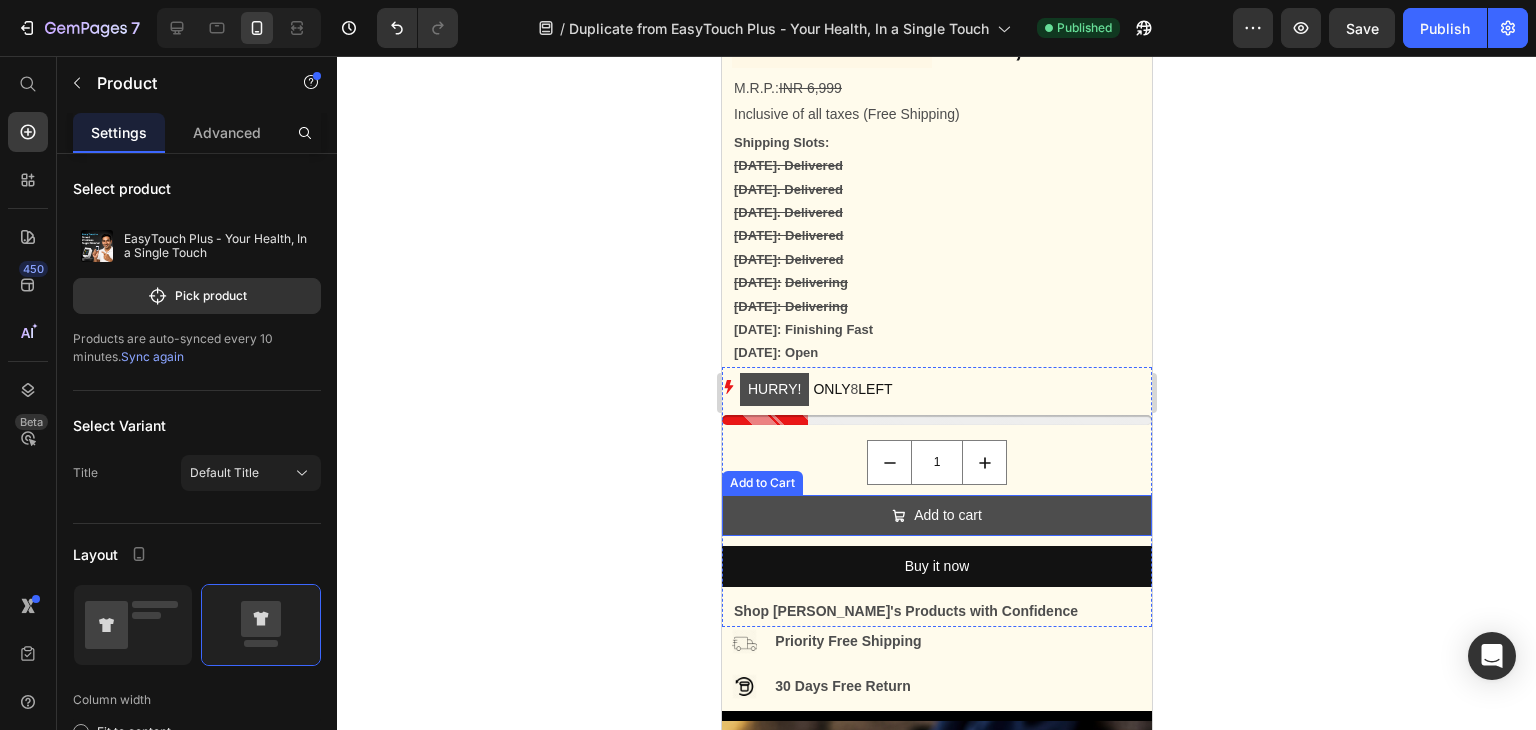 click on "Add to cart" at bounding box center [936, 515] 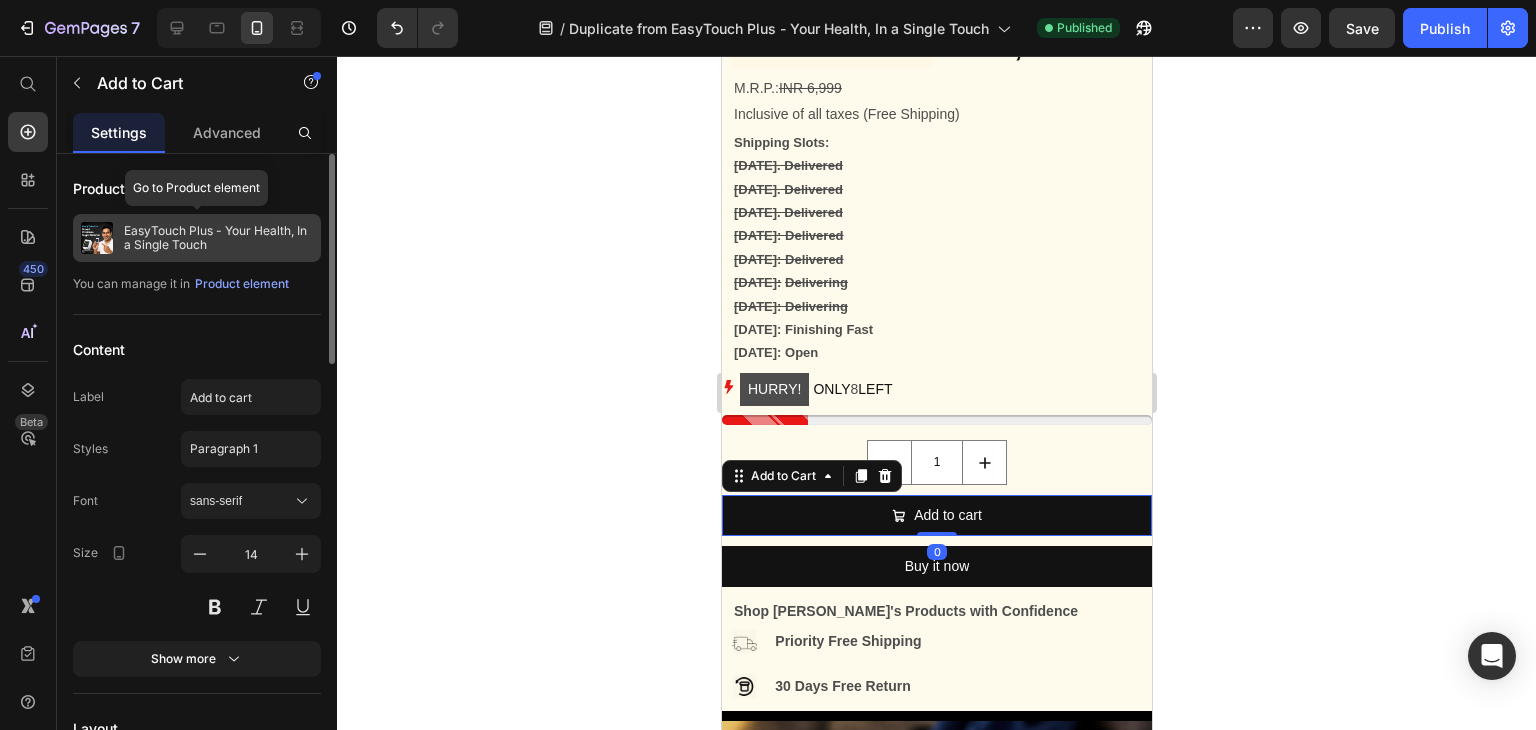 click on "EasyTouch Plus - Your Health, In a Single Touch" at bounding box center [218, 238] 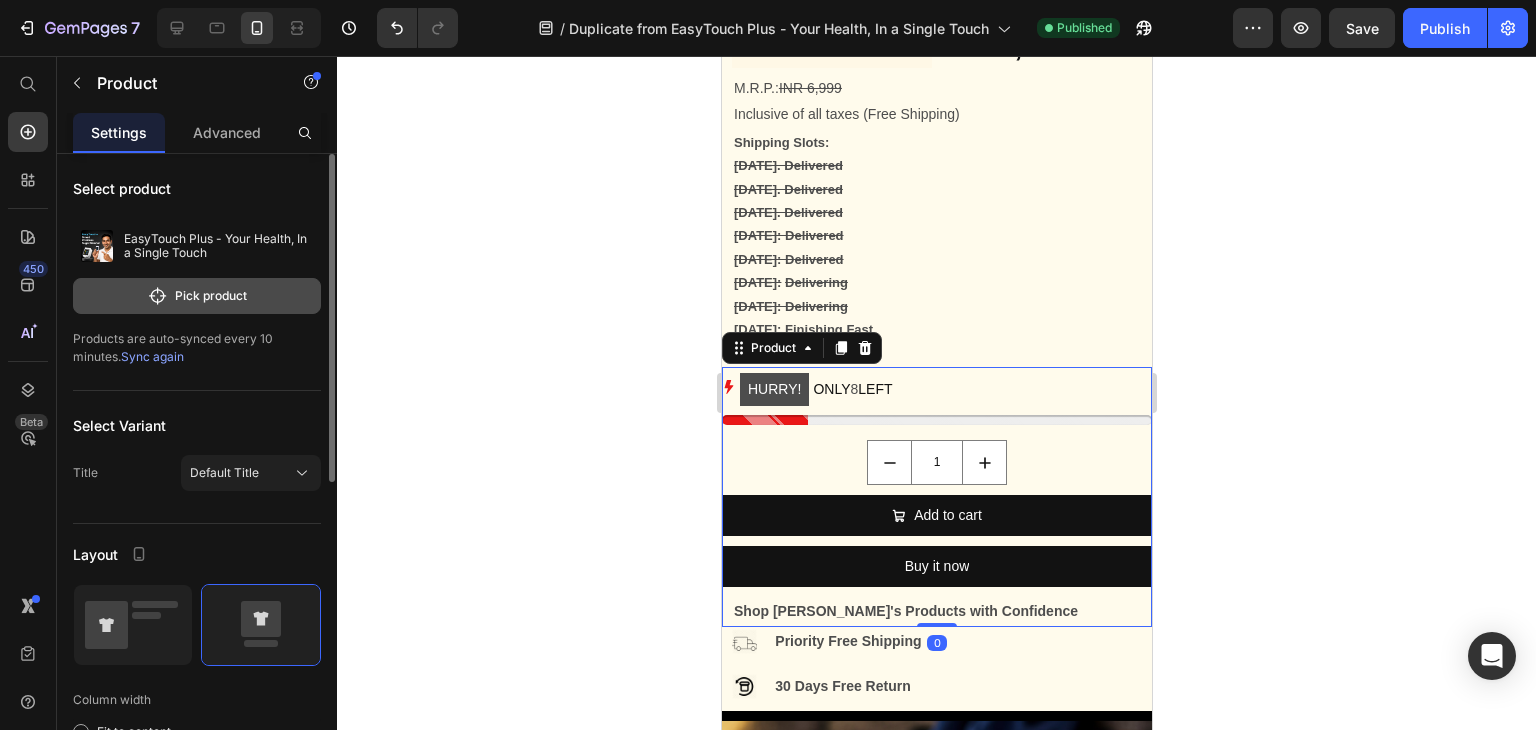 click on "Pick product" at bounding box center [197, 296] 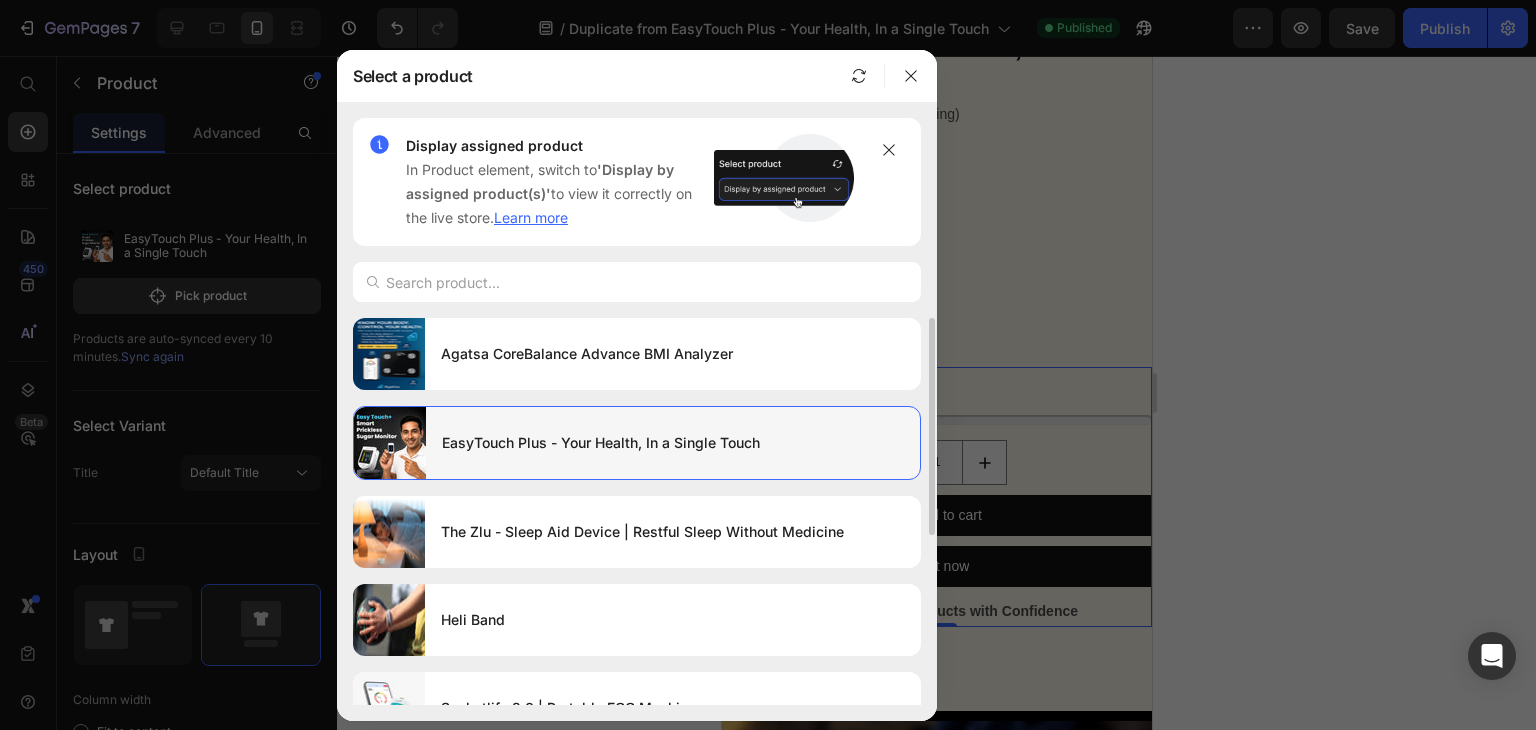 click on "EasyTouch Plus - Your Health, In a Single Touch" at bounding box center [673, 443] 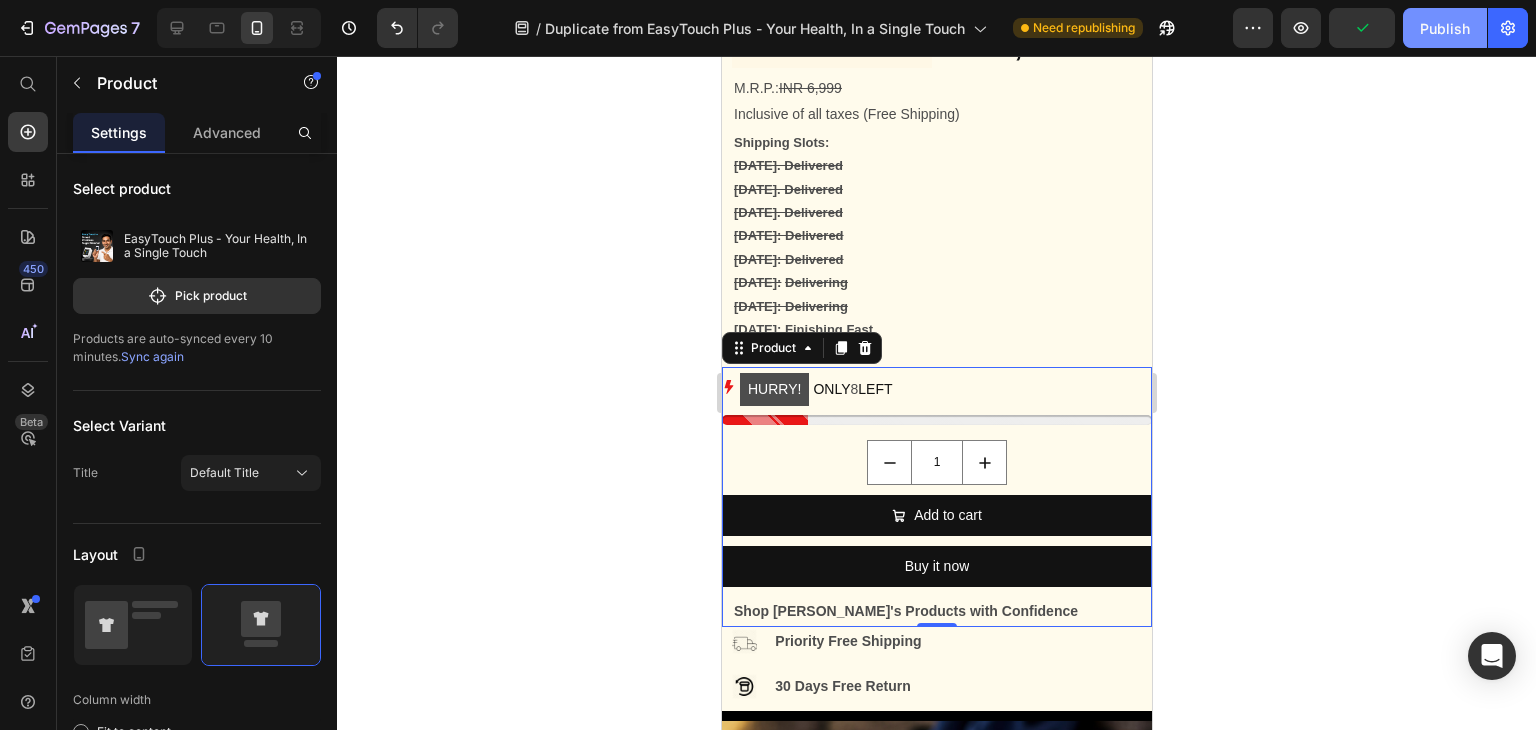 click on "Publish" at bounding box center [1445, 28] 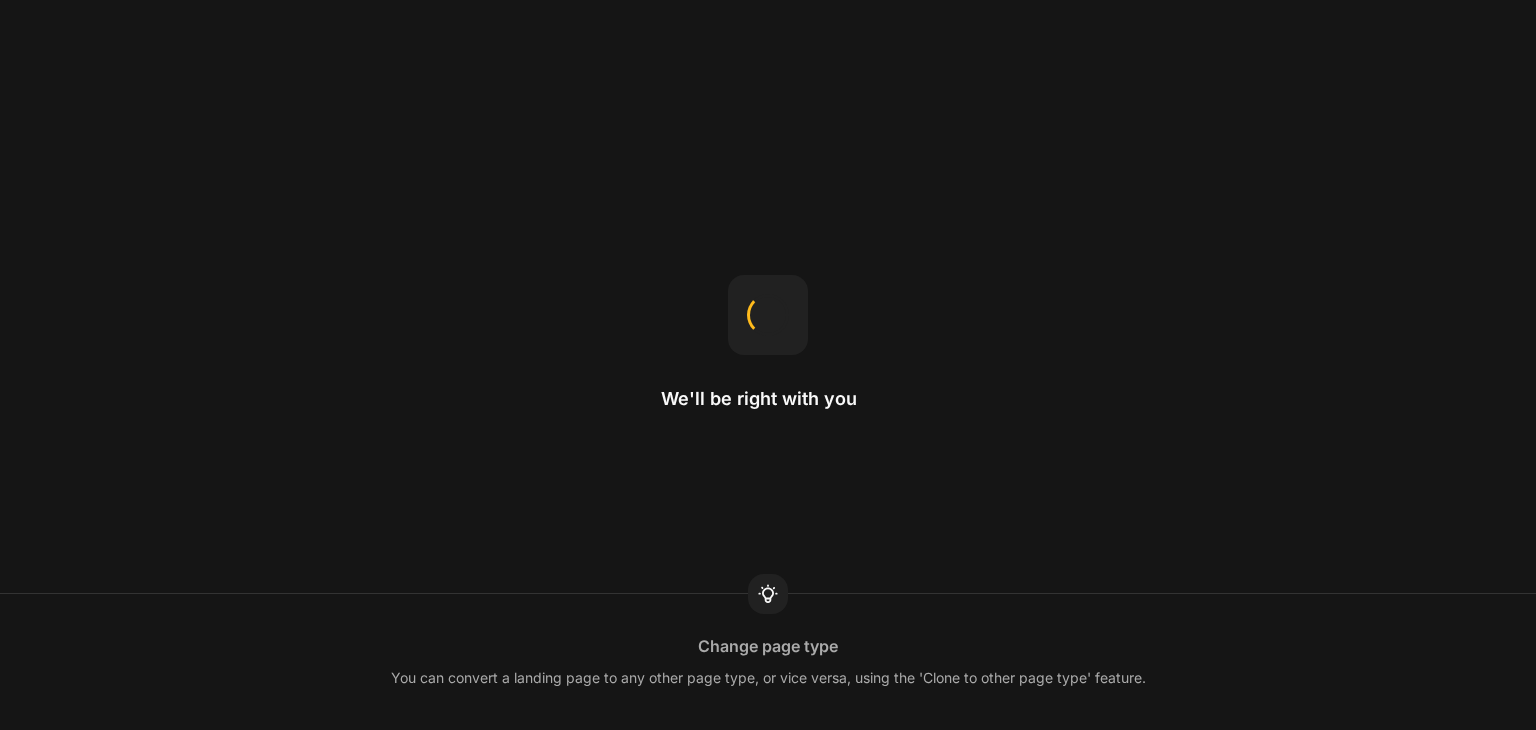 scroll, scrollTop: 0, scrollLeft: 0, axis: both 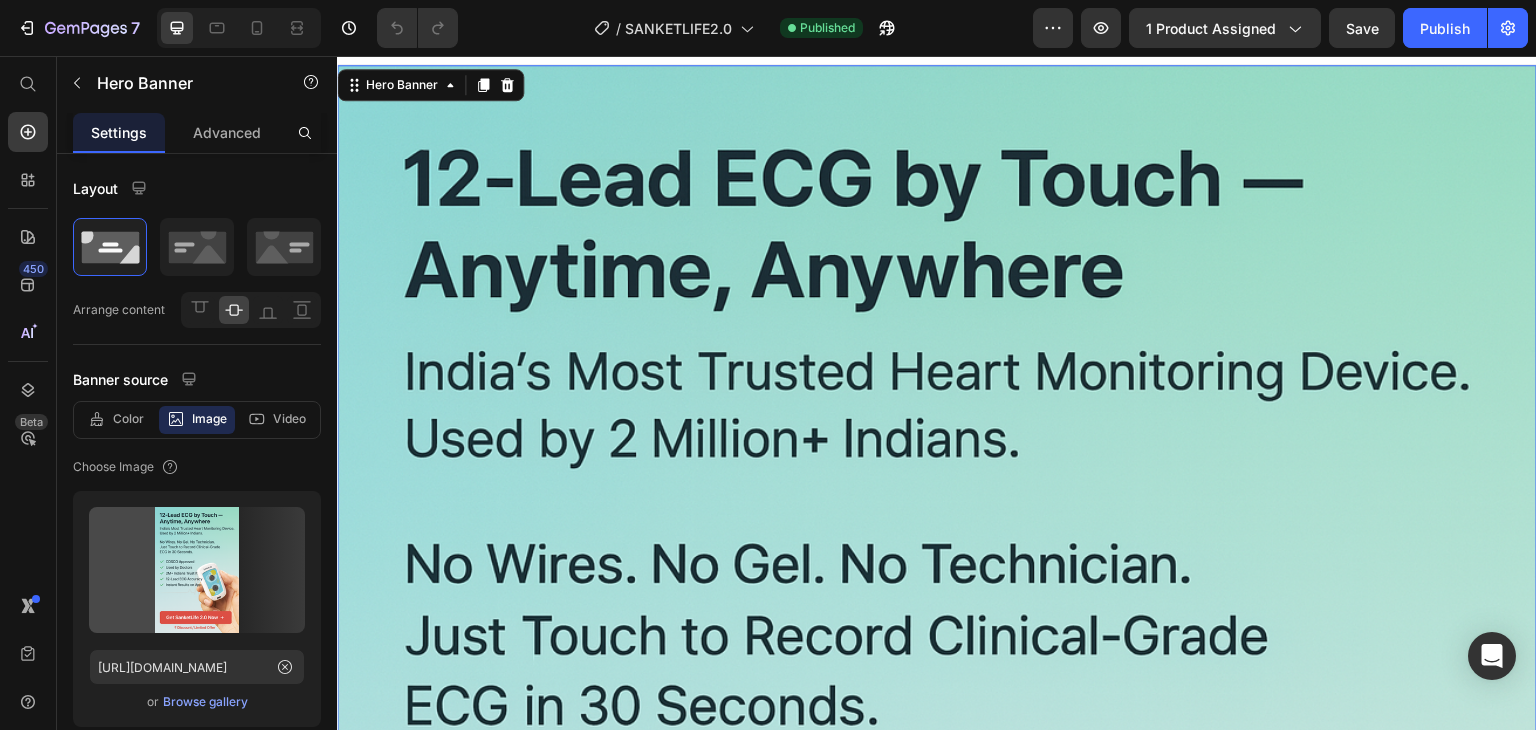 click at bounding box center (937, 965) 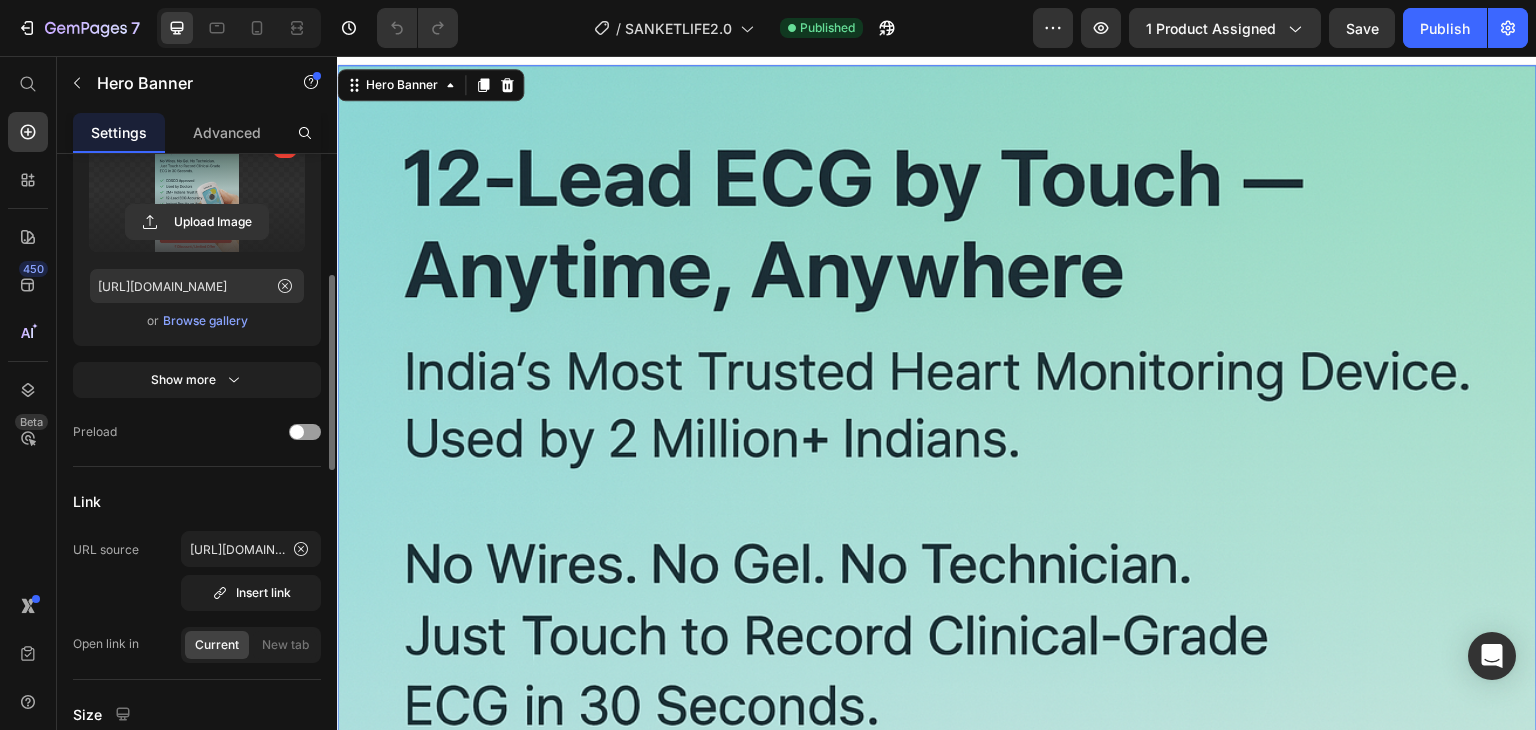scroll, scrollTop: 388, scrollLeft: 0, axis: vertical 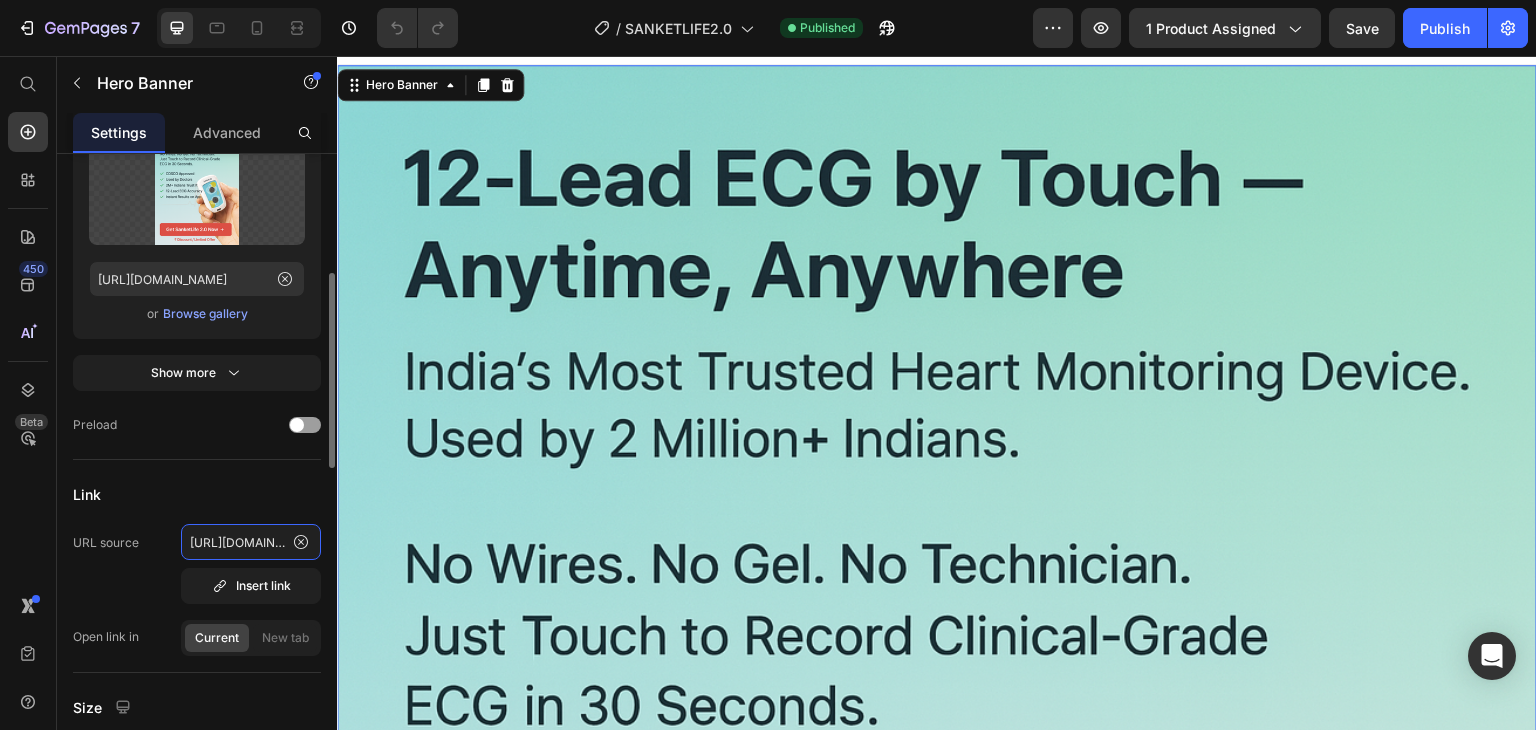 click on "https://www.agatsaone.com/checkouts/cn/Z2NwLXVzLWVhc3QxOjAxSlpQVFpUVkpXSFpLR1NQWlEzM1NBOUFC?preview_theme_id=134048120899" 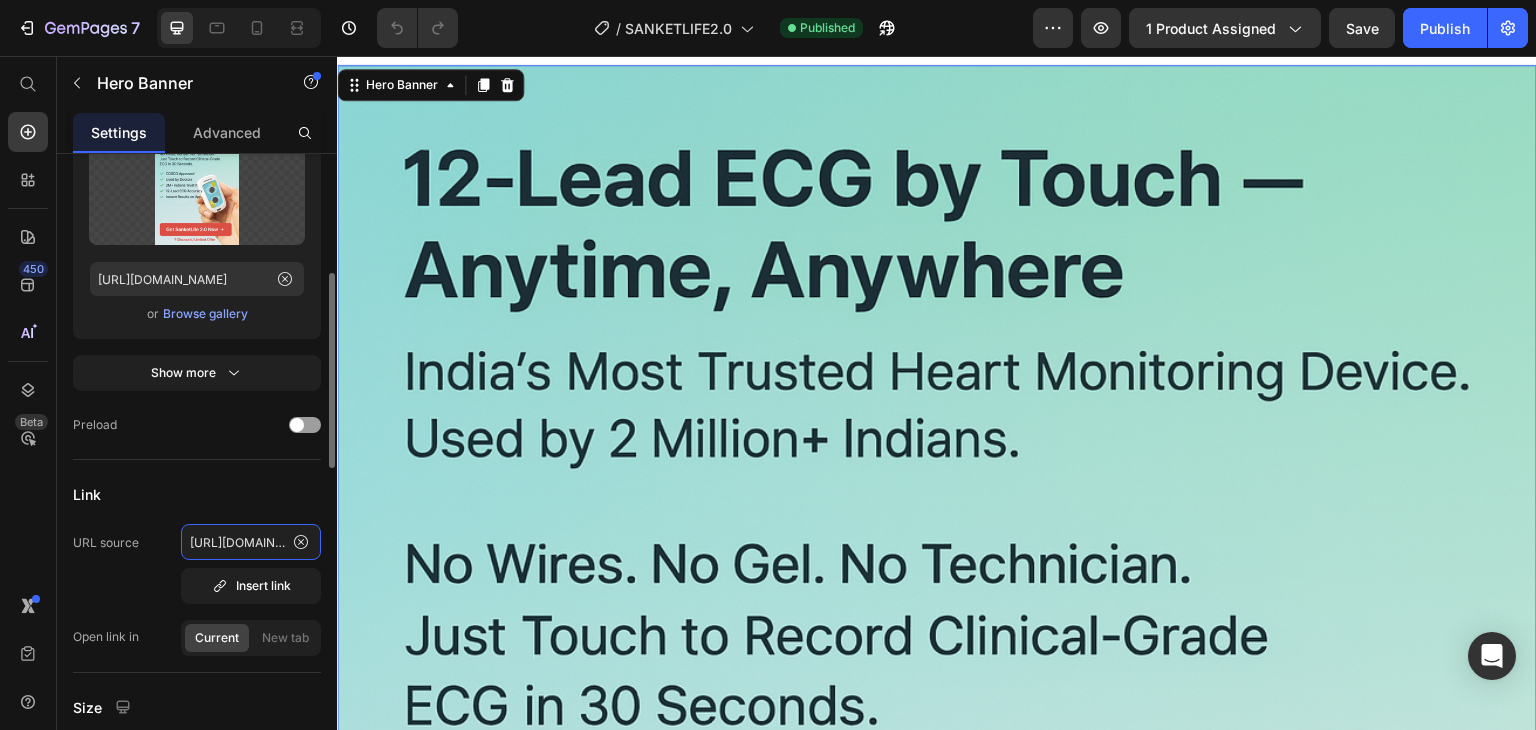 click on "https://www.agatsaone.com/checkouts/cn/Z2NwLXVzLWVhc3QxOjAxSlpQVFpUVkpXSFpLR1NQWlEzM1NBOUFC?preview_theme_id=134048120899" 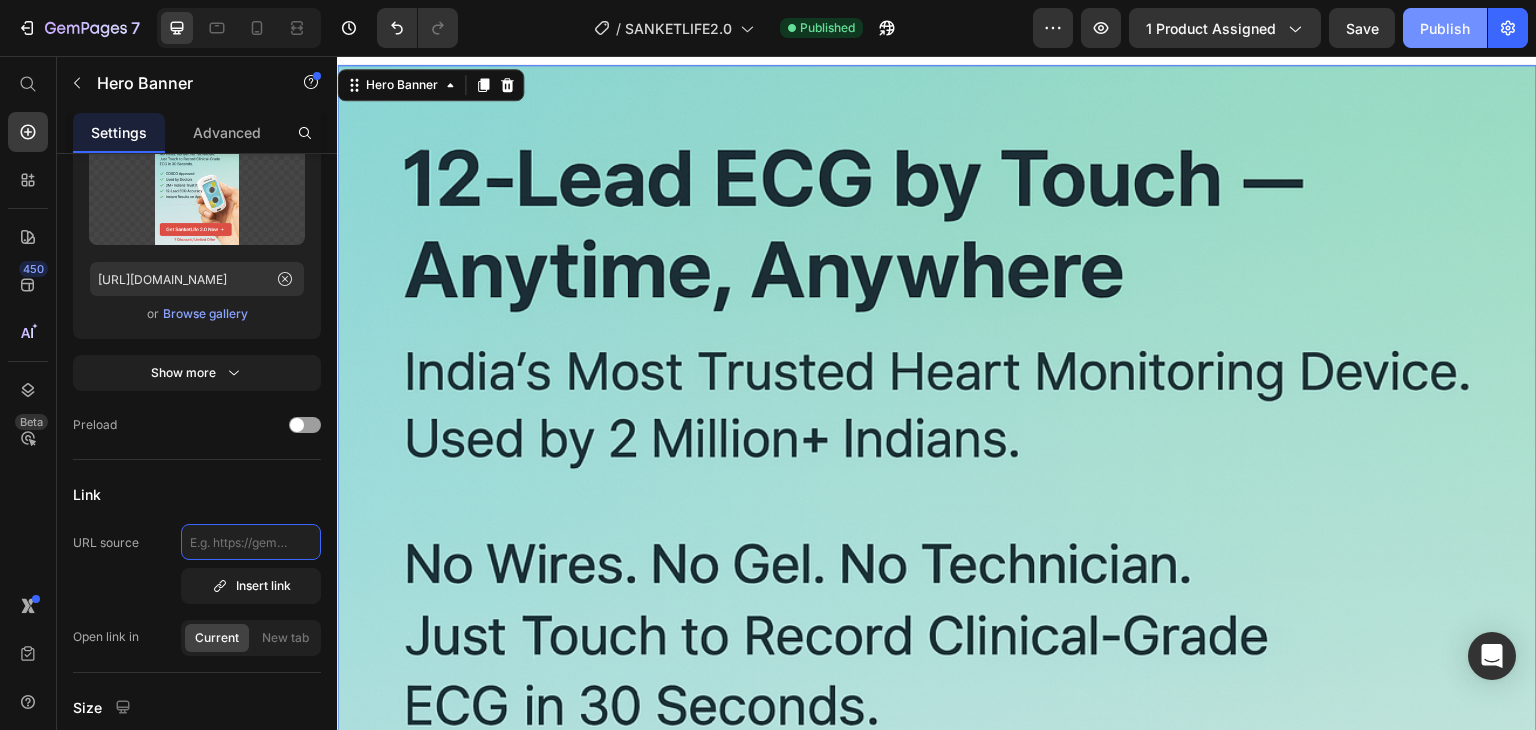 type 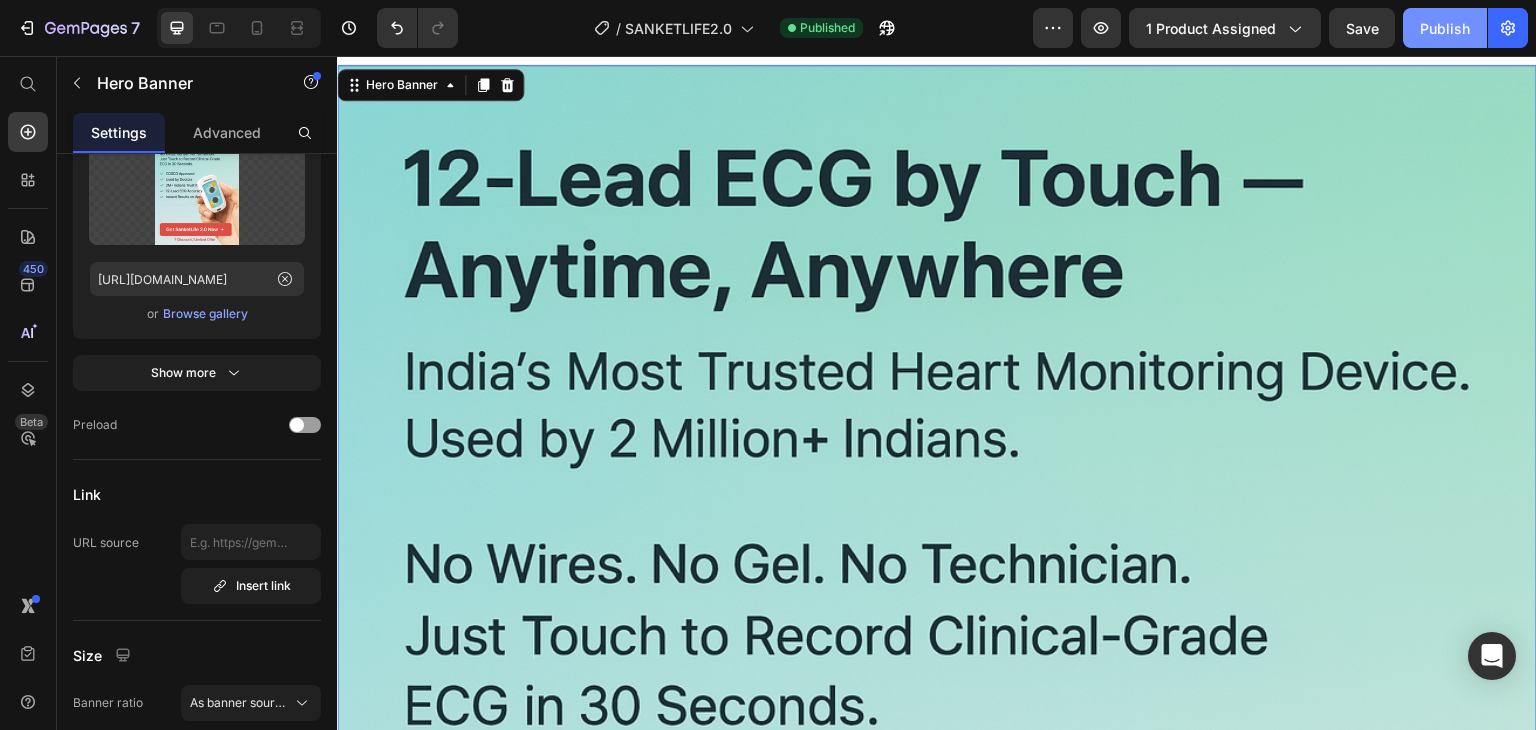 click on "Publish" at bounding box center [1445, 28] 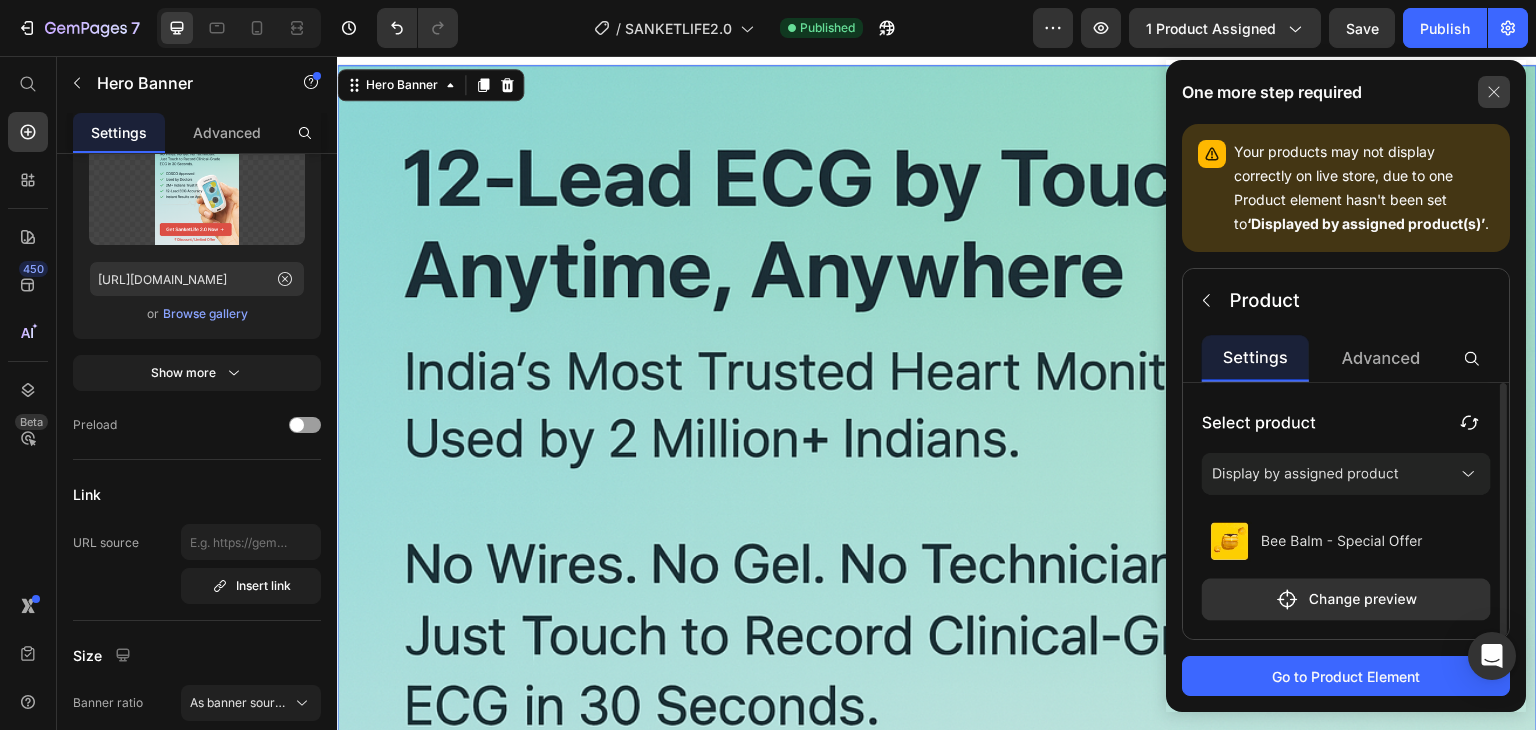 click 